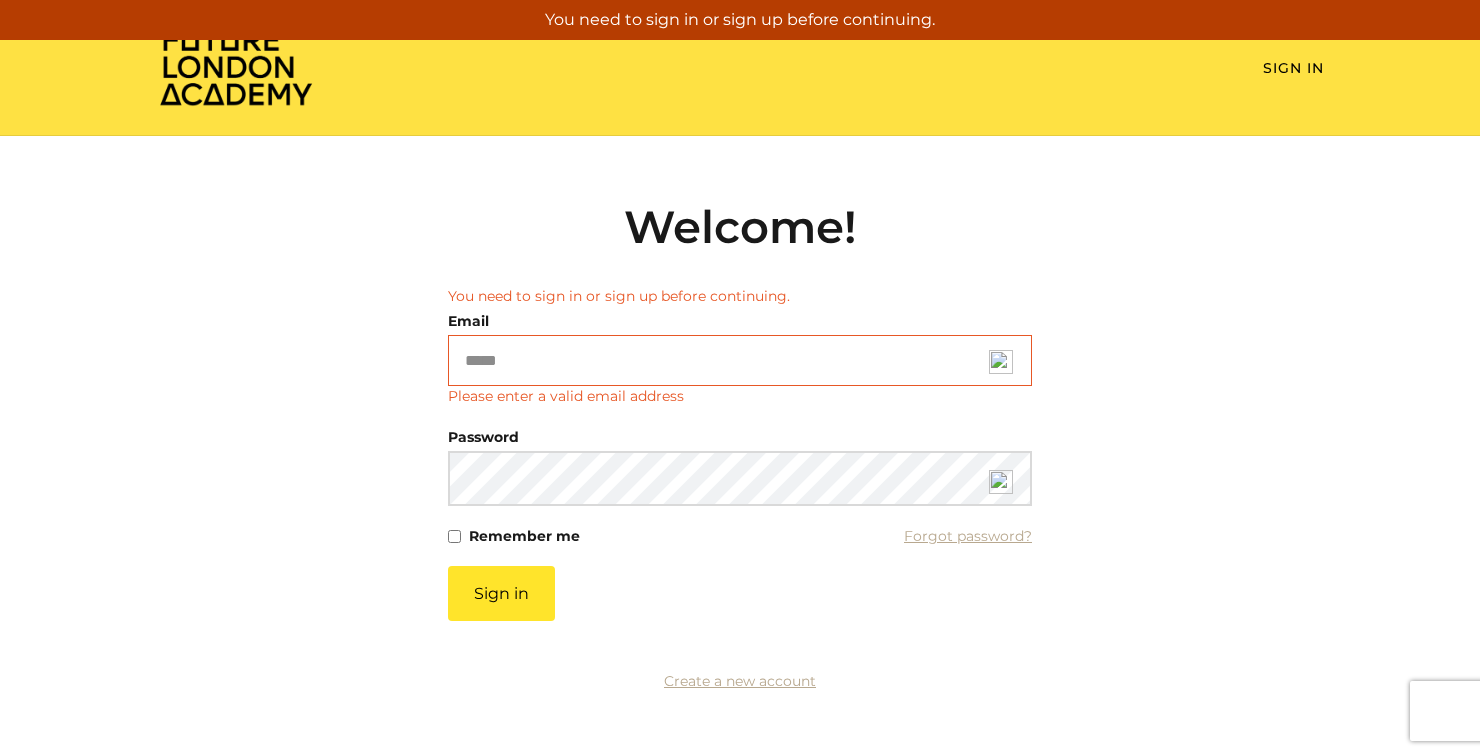 scroll, scrollTop: 0, scrollLeft: 0, axis: both 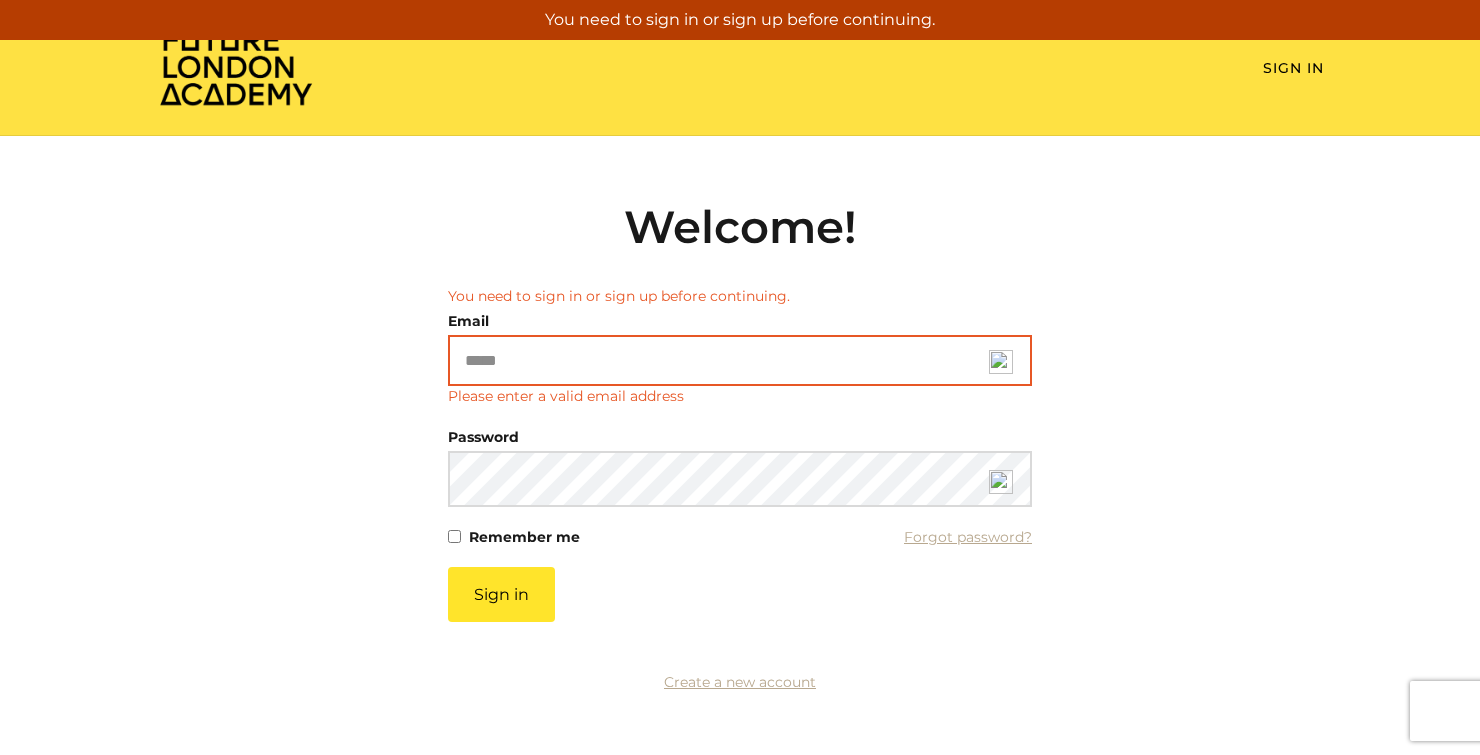 click on "Email" at bounding box center [740, 360] 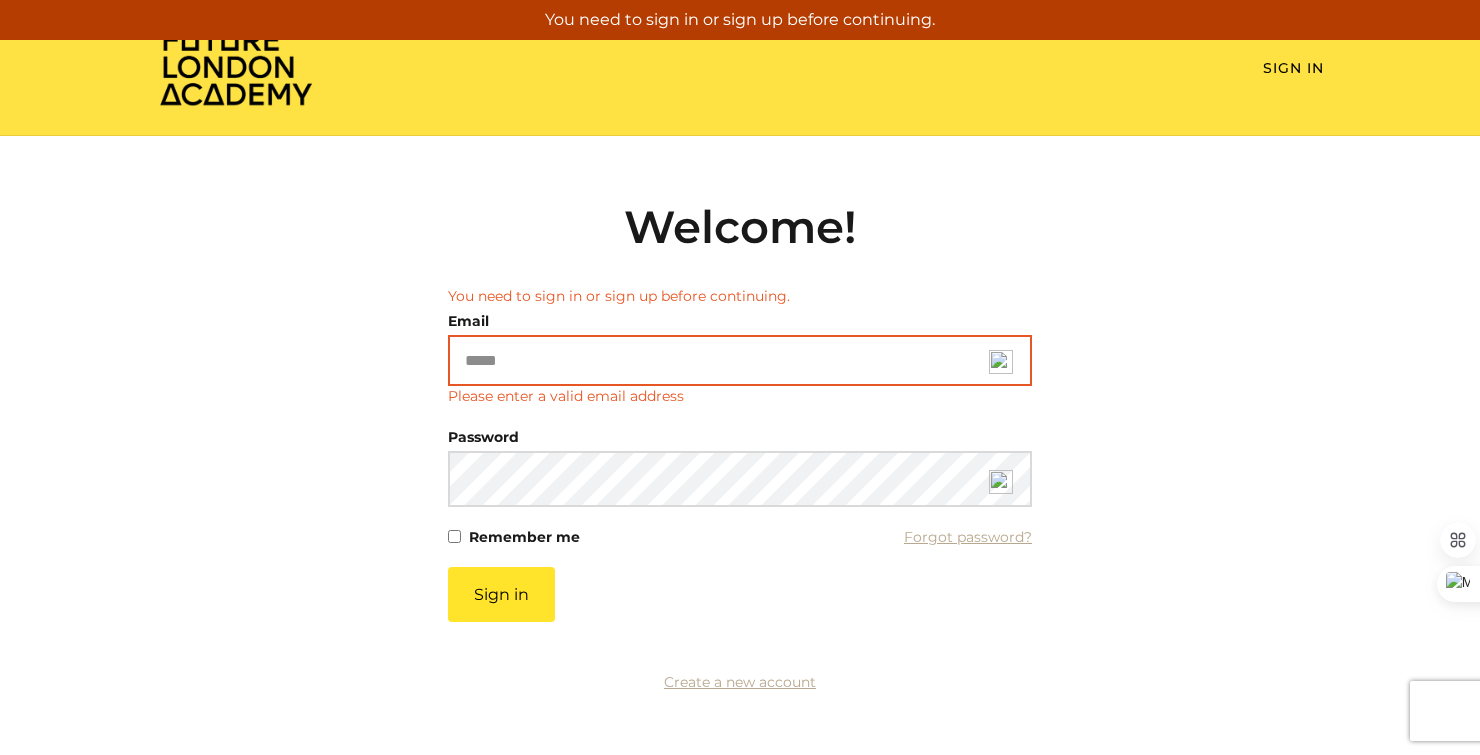 type on "**********" 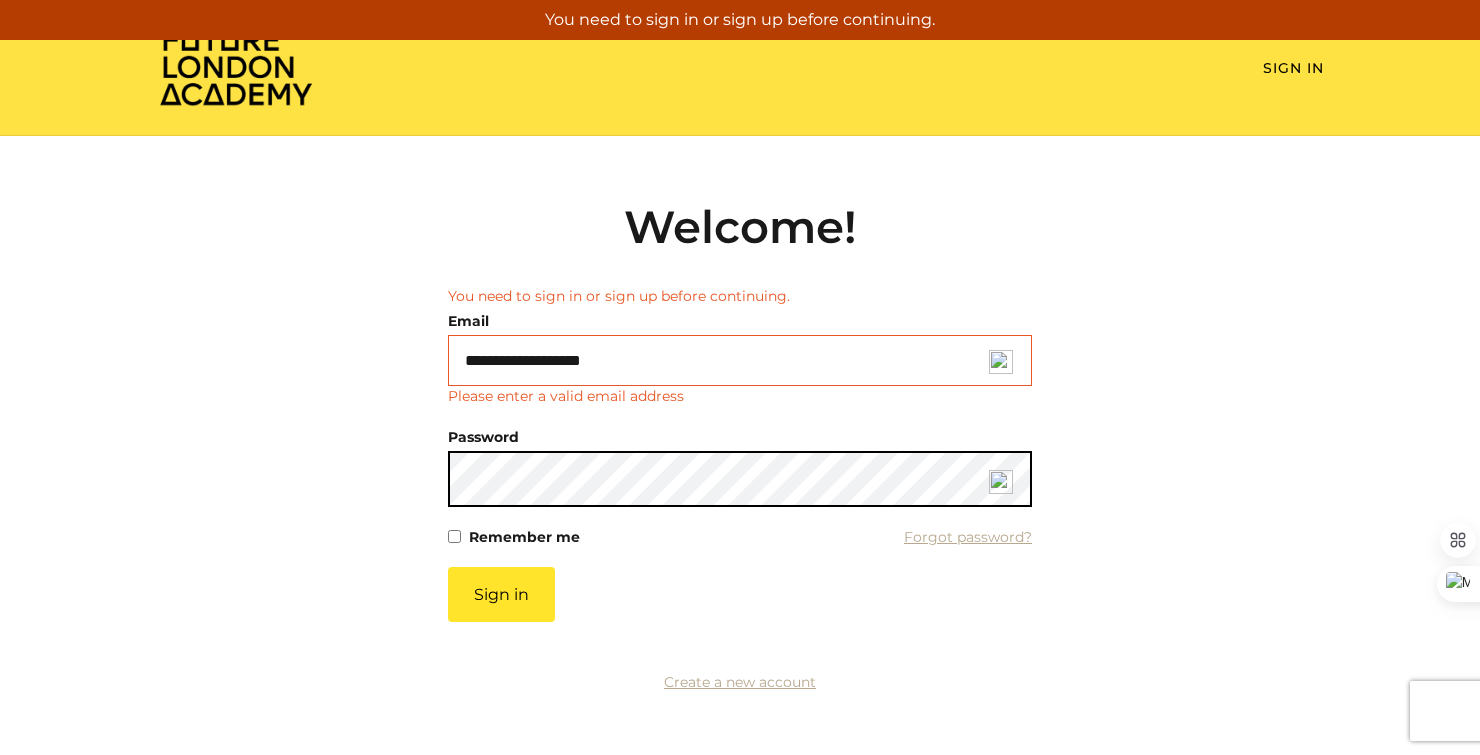 click on "**********" at bounding box center (740, 454) 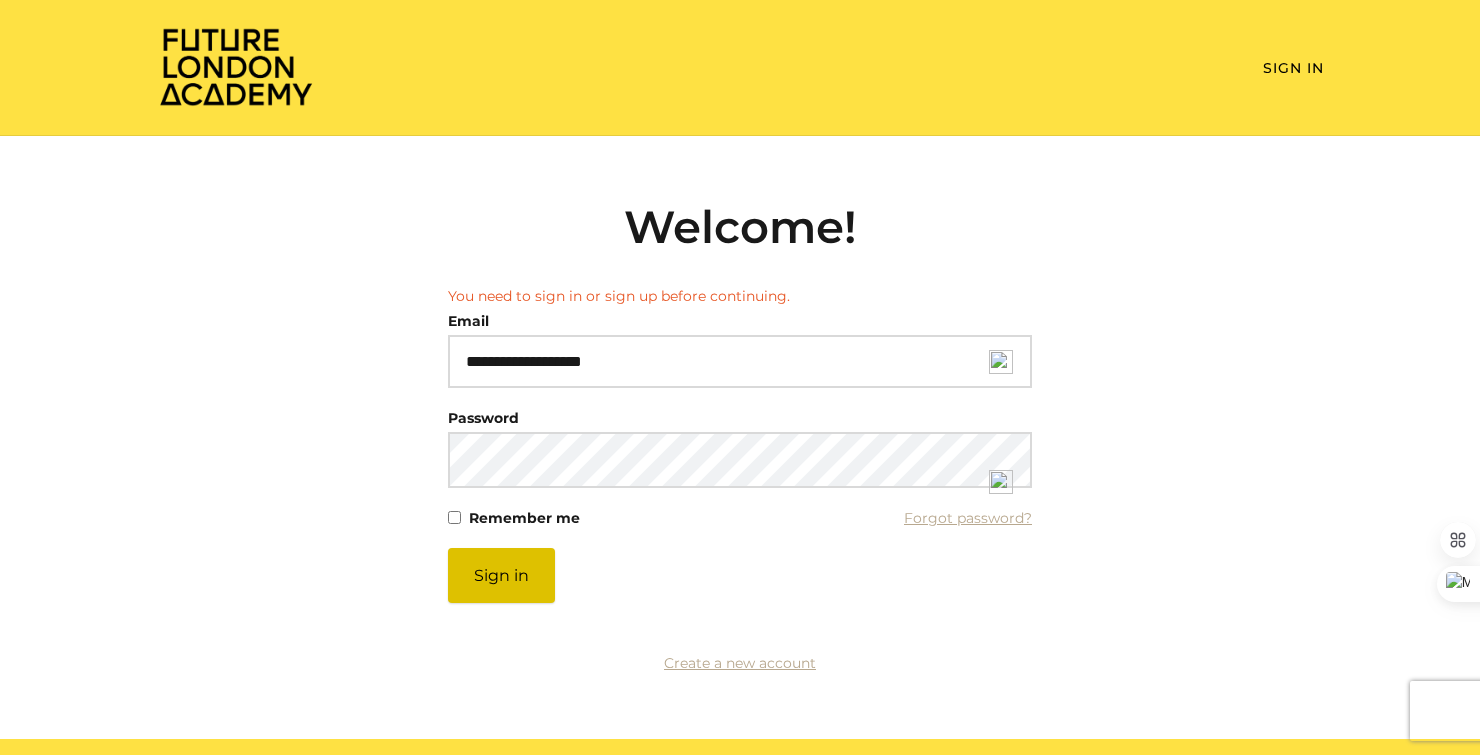 click on "Sign in" at bounding box center [501, 575] 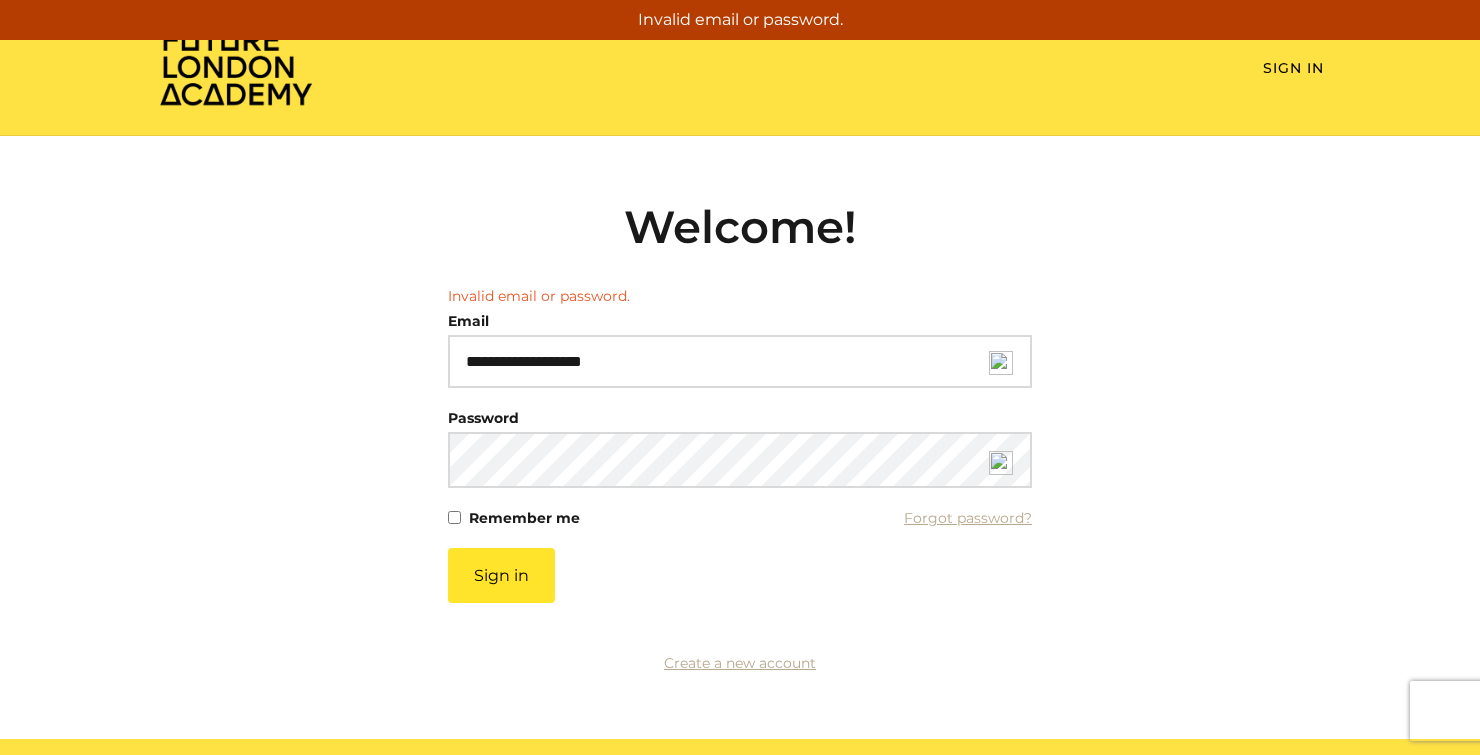 scroll, scrollTop: 0, scrollLeft: 0, axis: both 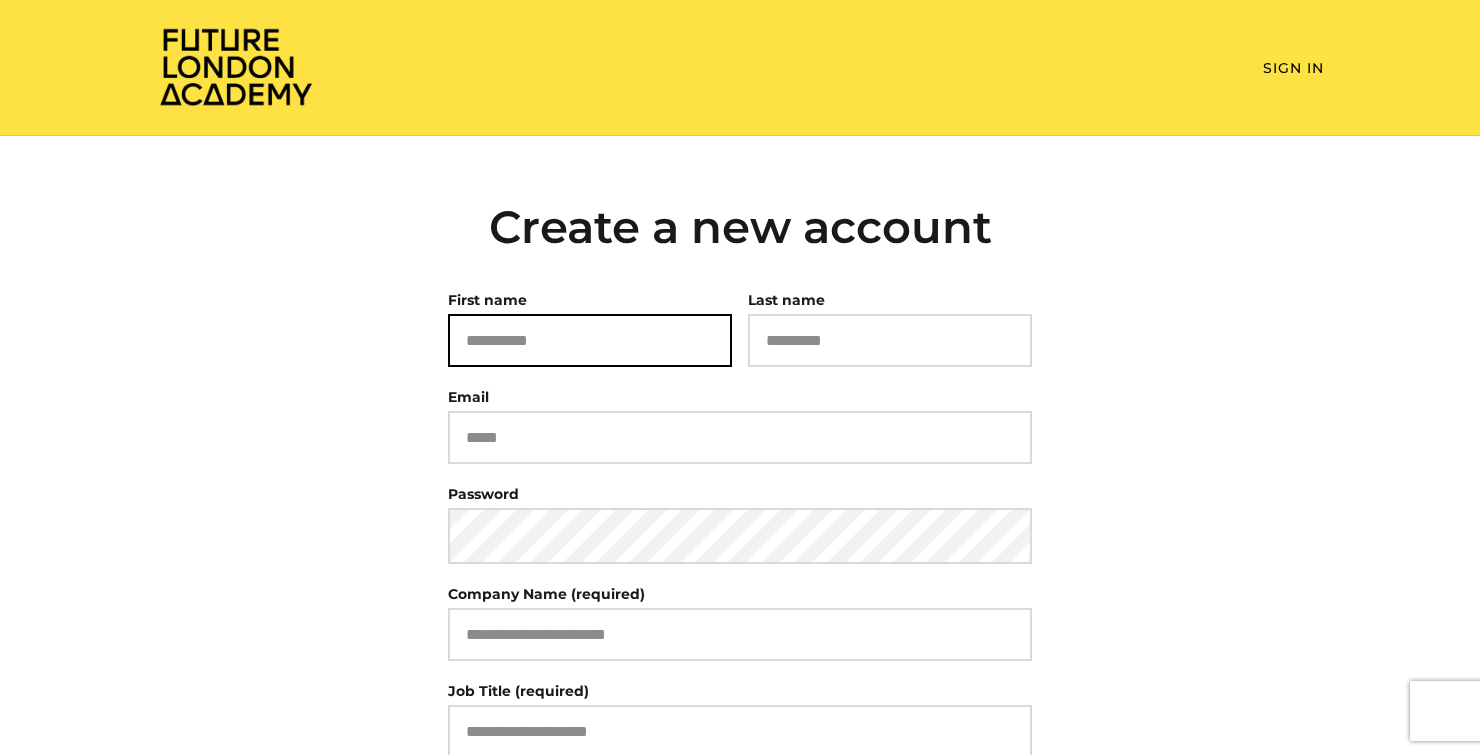 click on "First name" at bounding box center (590, 340) 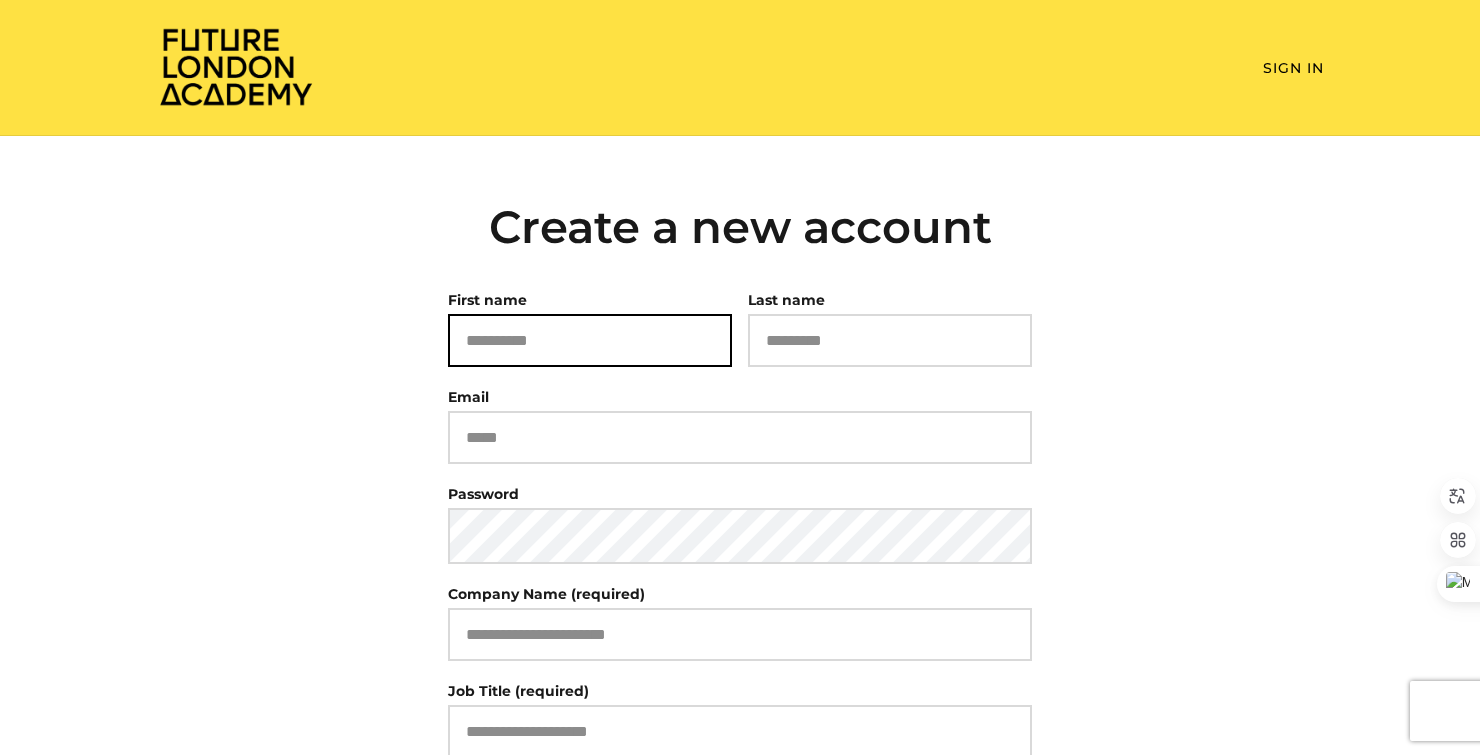 type on "*******" 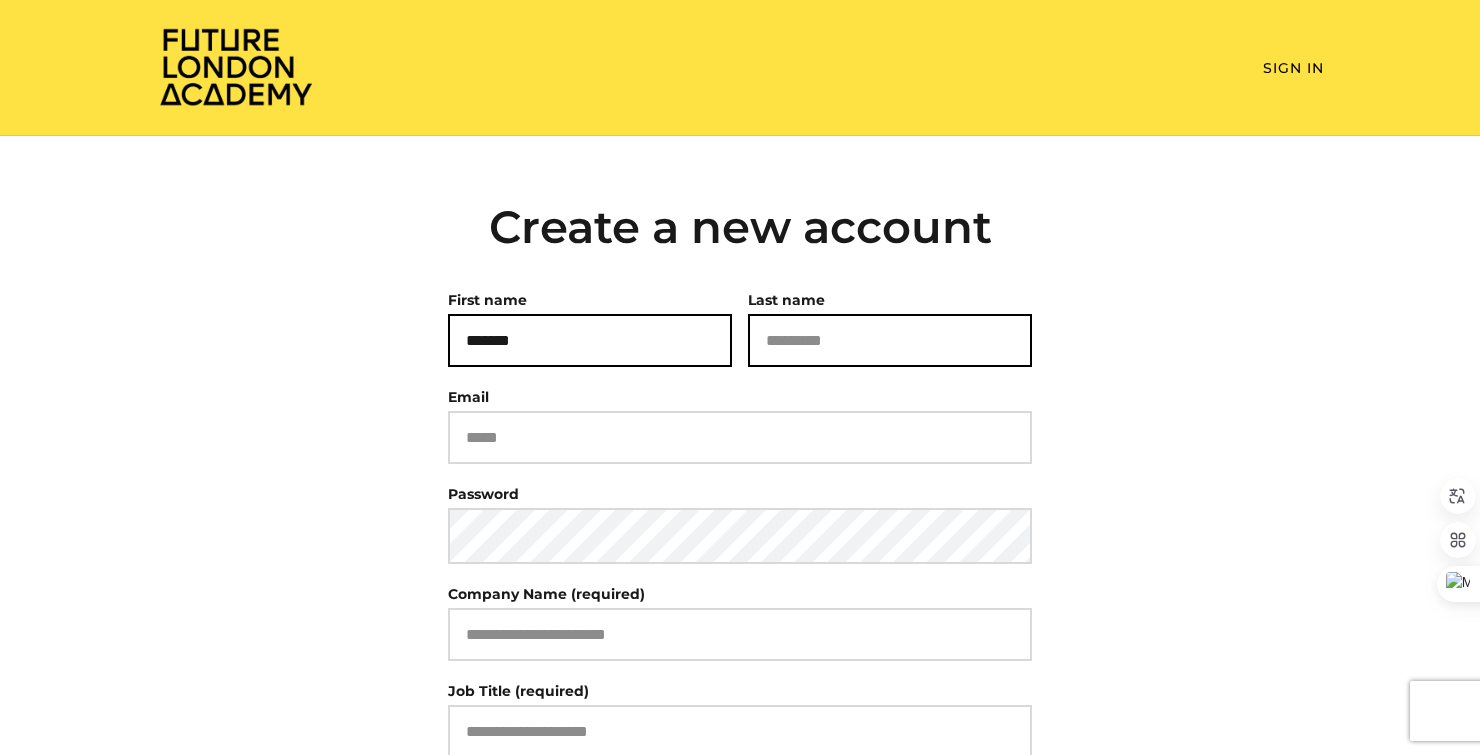 type on "*******" 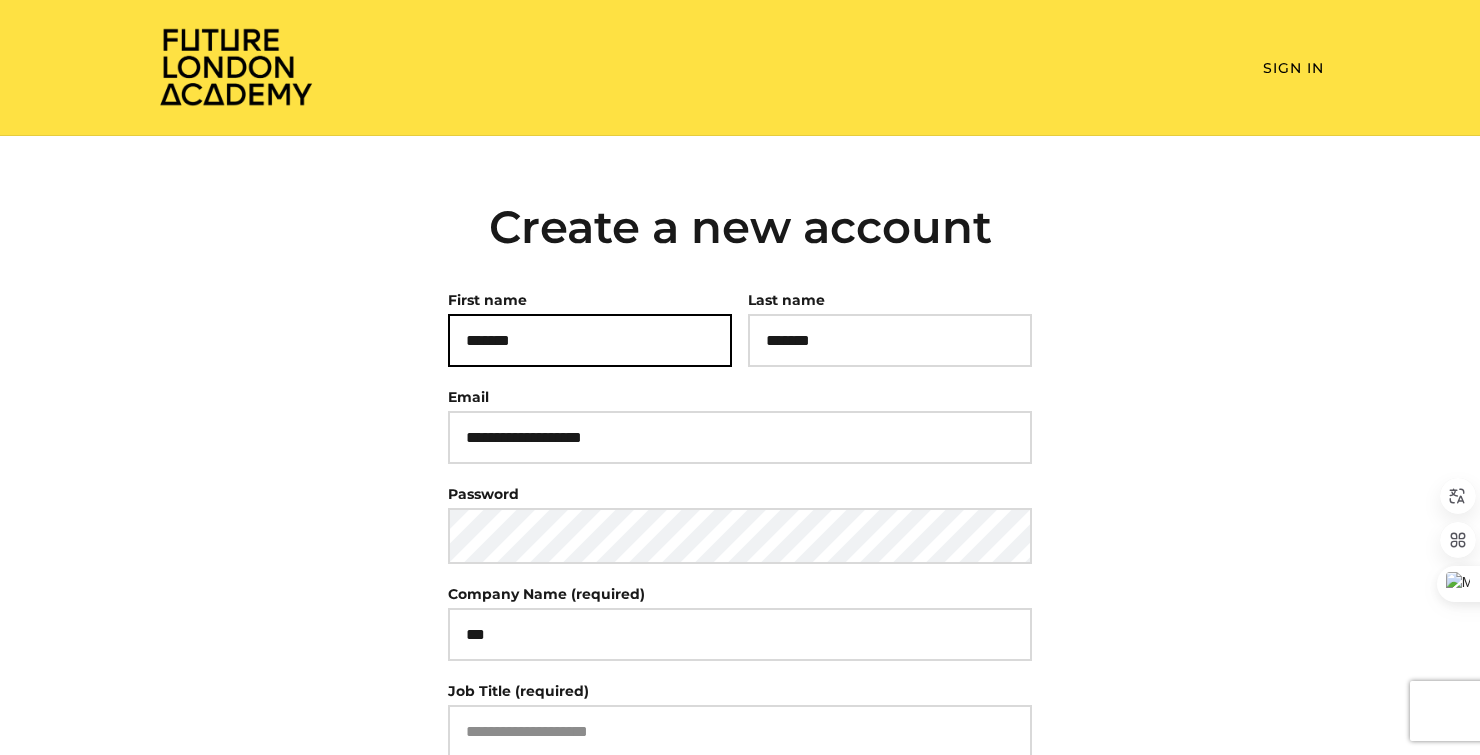 select on "**" 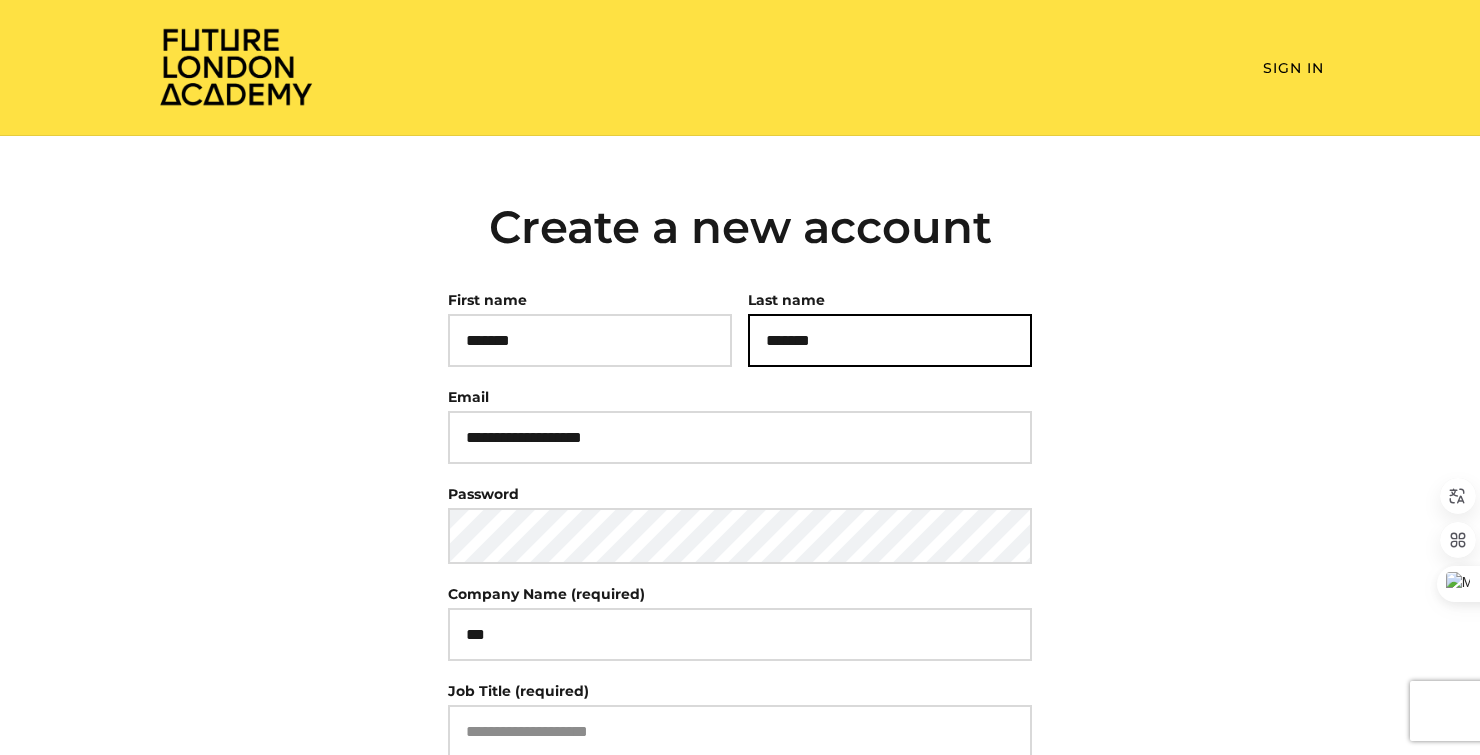 click on "*******" at bounding box center [890, 340] 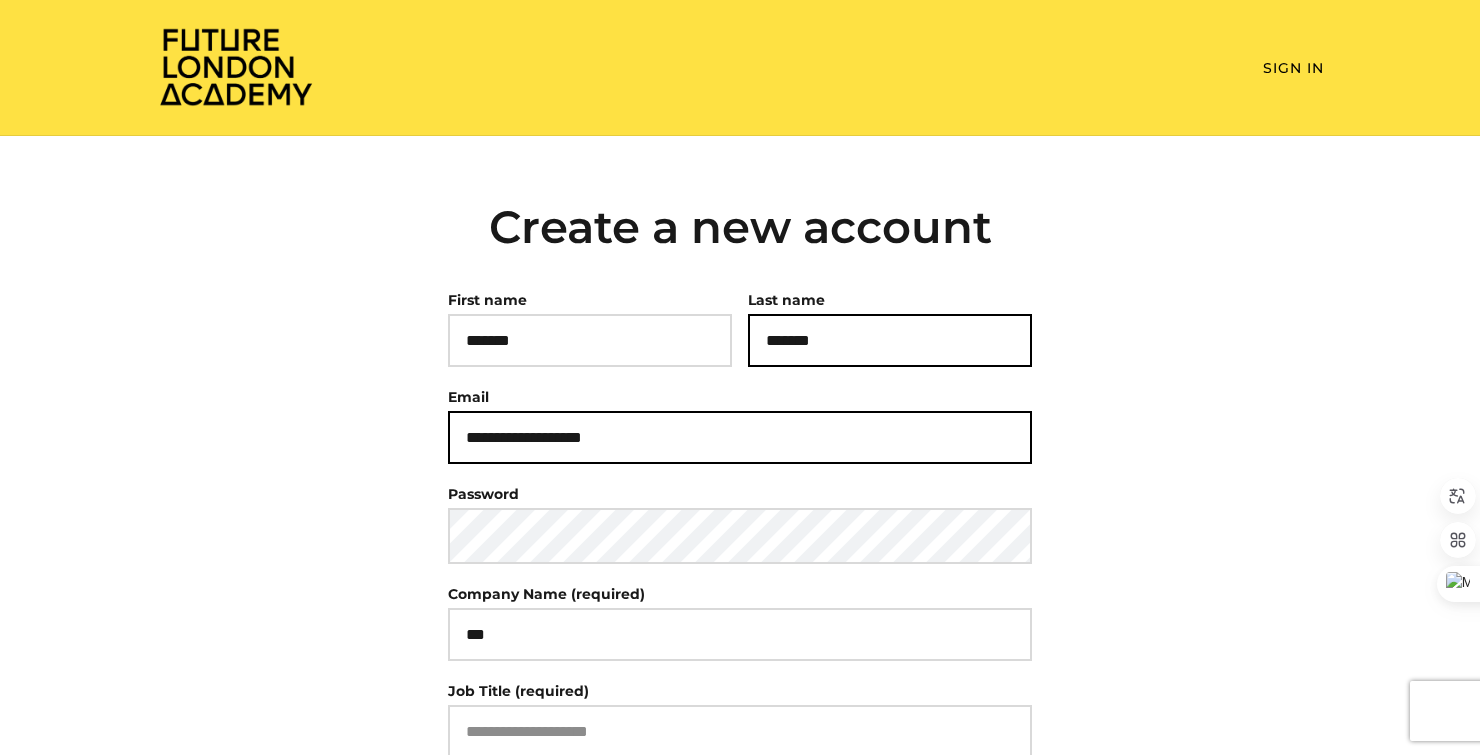 type on "**********" 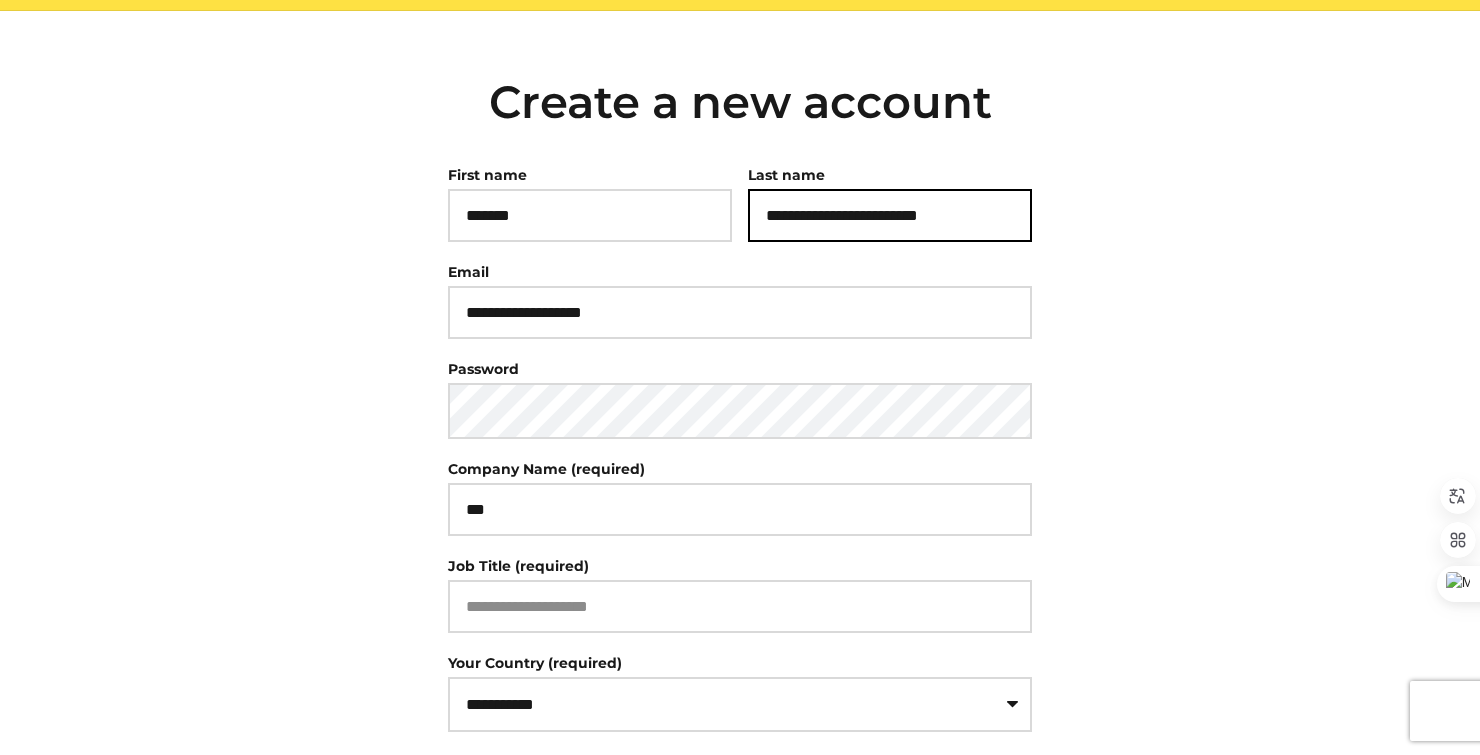 scroll, scrollTop: 126, scrollLeft: 0, axis: vertical 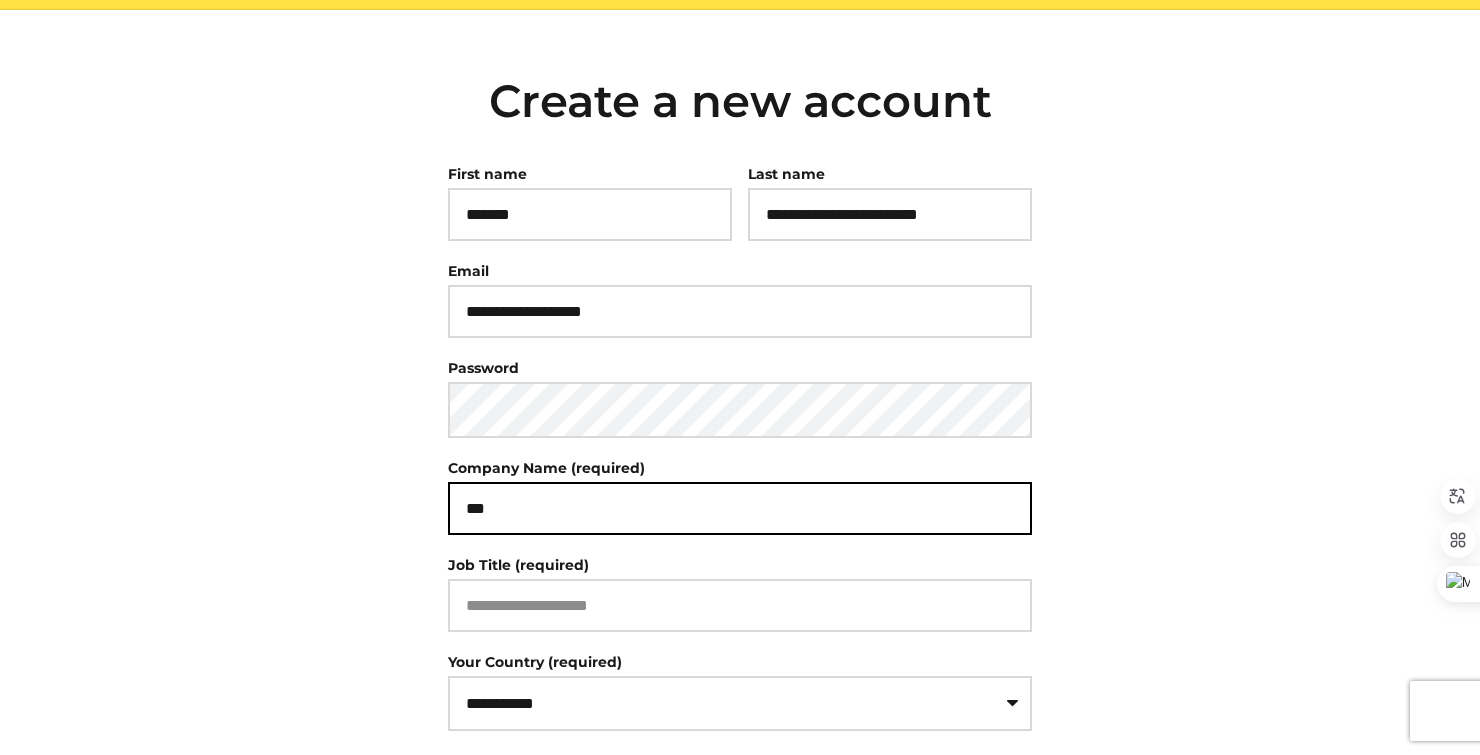 click on "***" at bounding box center [740, 508] 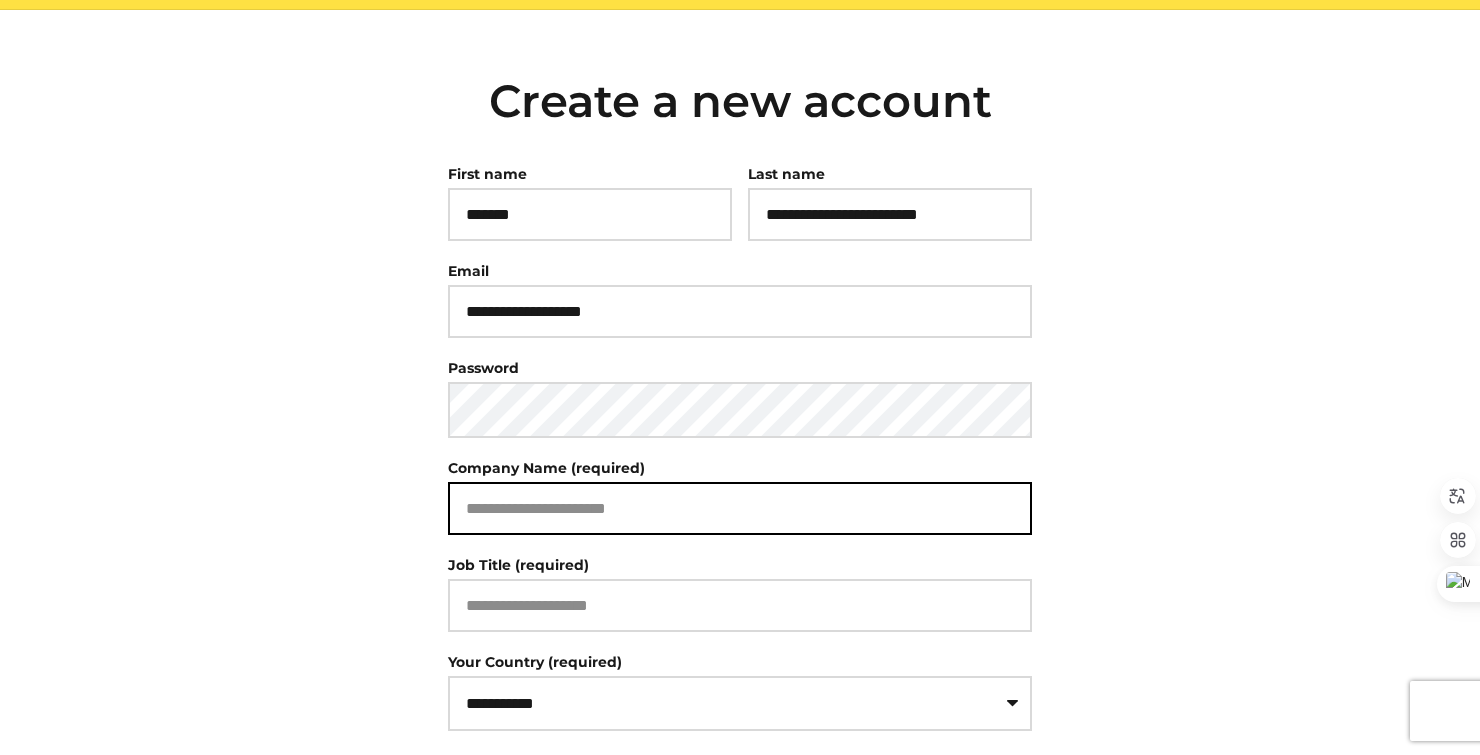 type 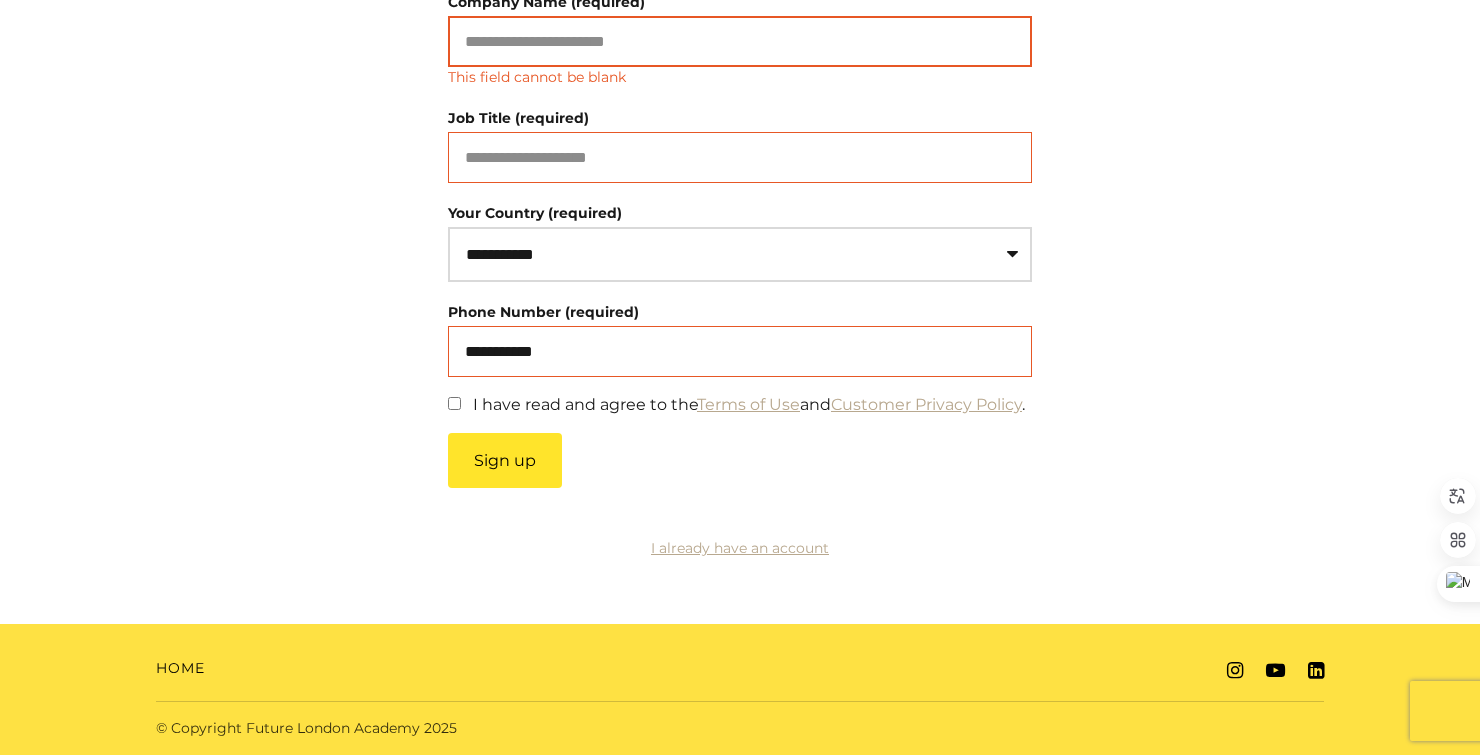 scroll, scrollTop: 0, scrollLeft: 0, axis: both 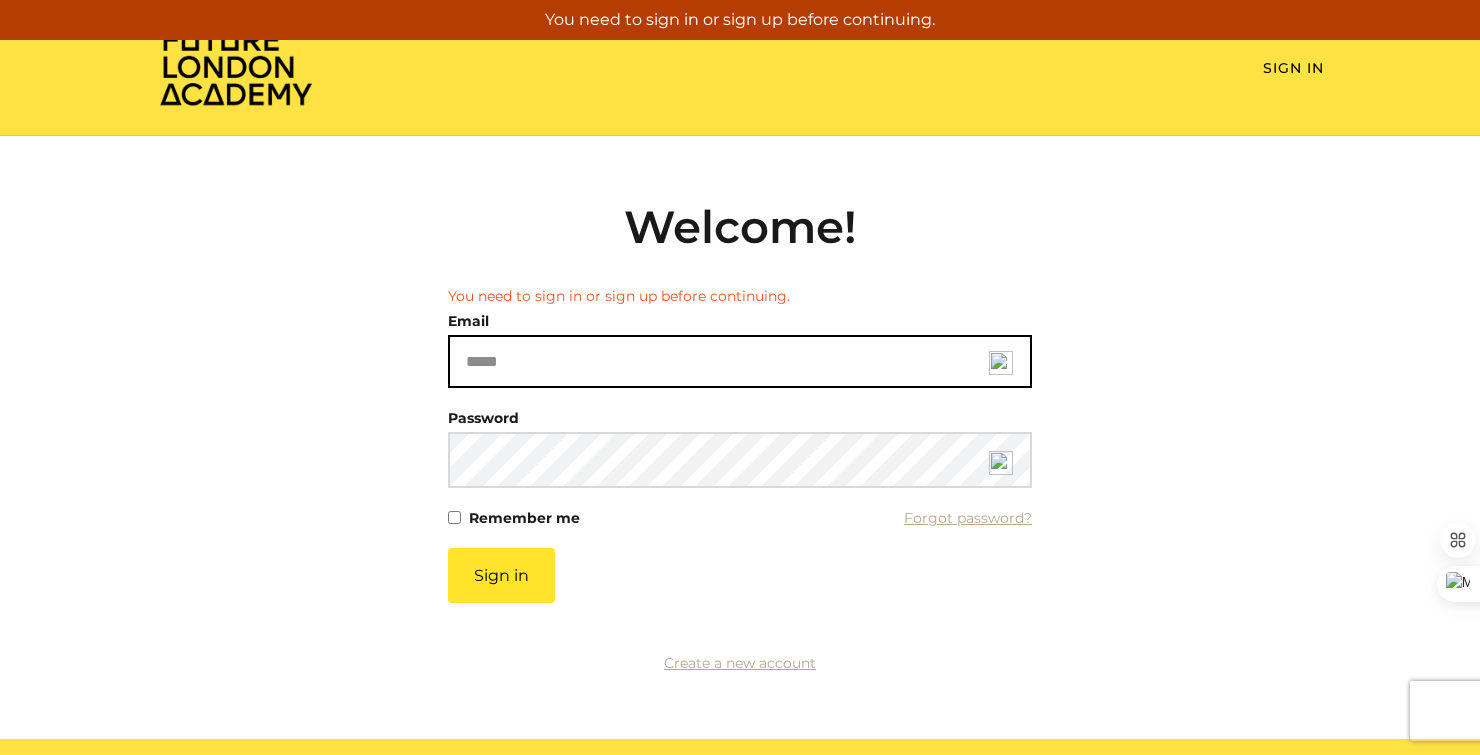 click on "Email" at bounding box center [740, 361] 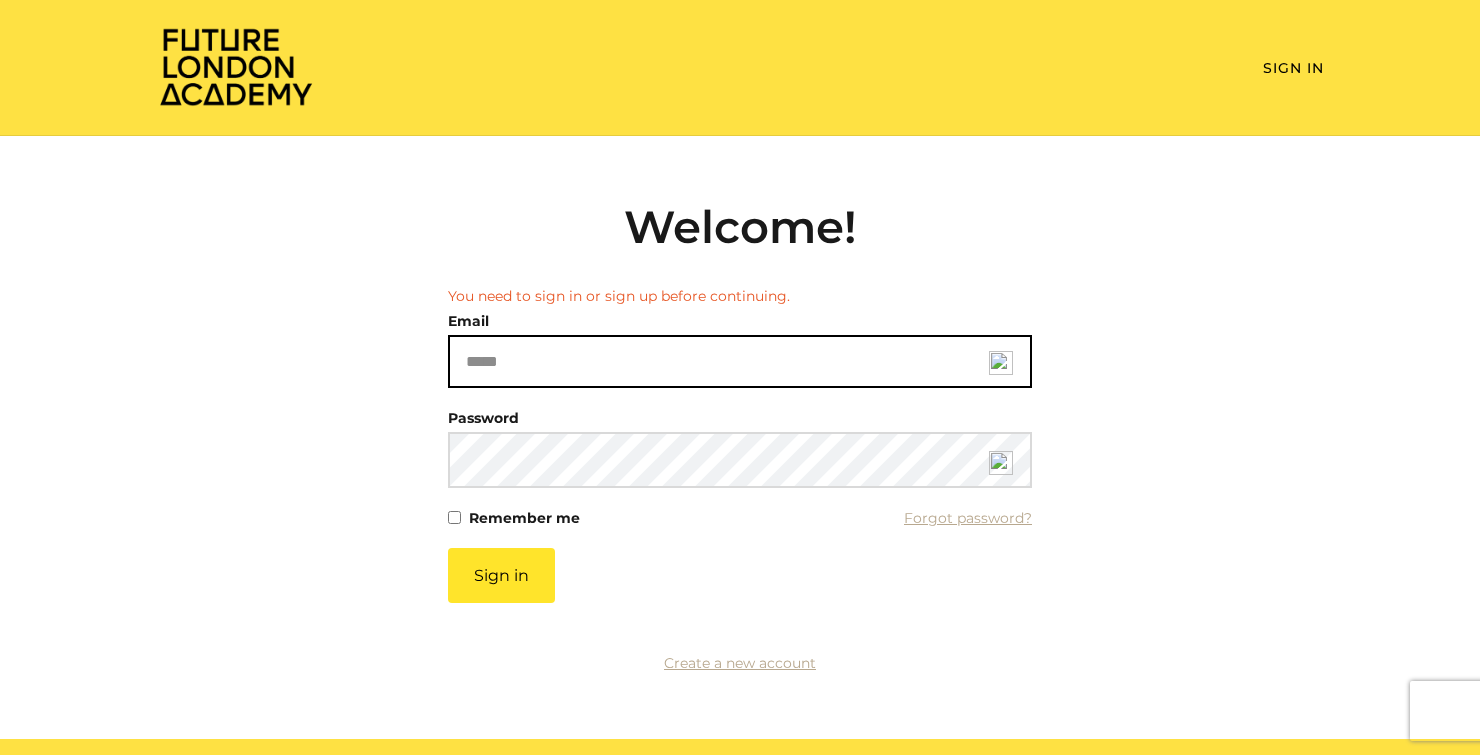 scroll, scrollTop: 0, scrollLeft: 0, axis: both 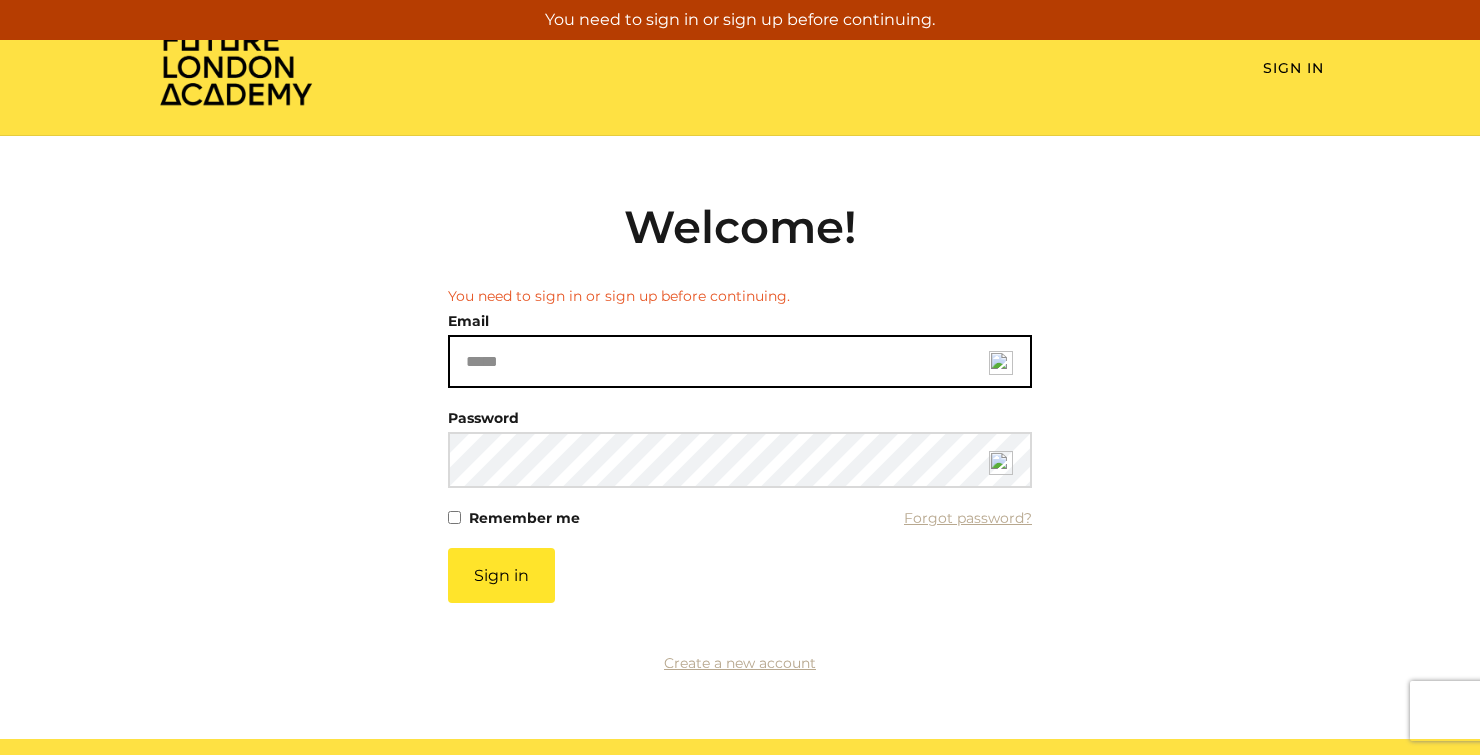click on "Email" at bounding box center [740, 361] 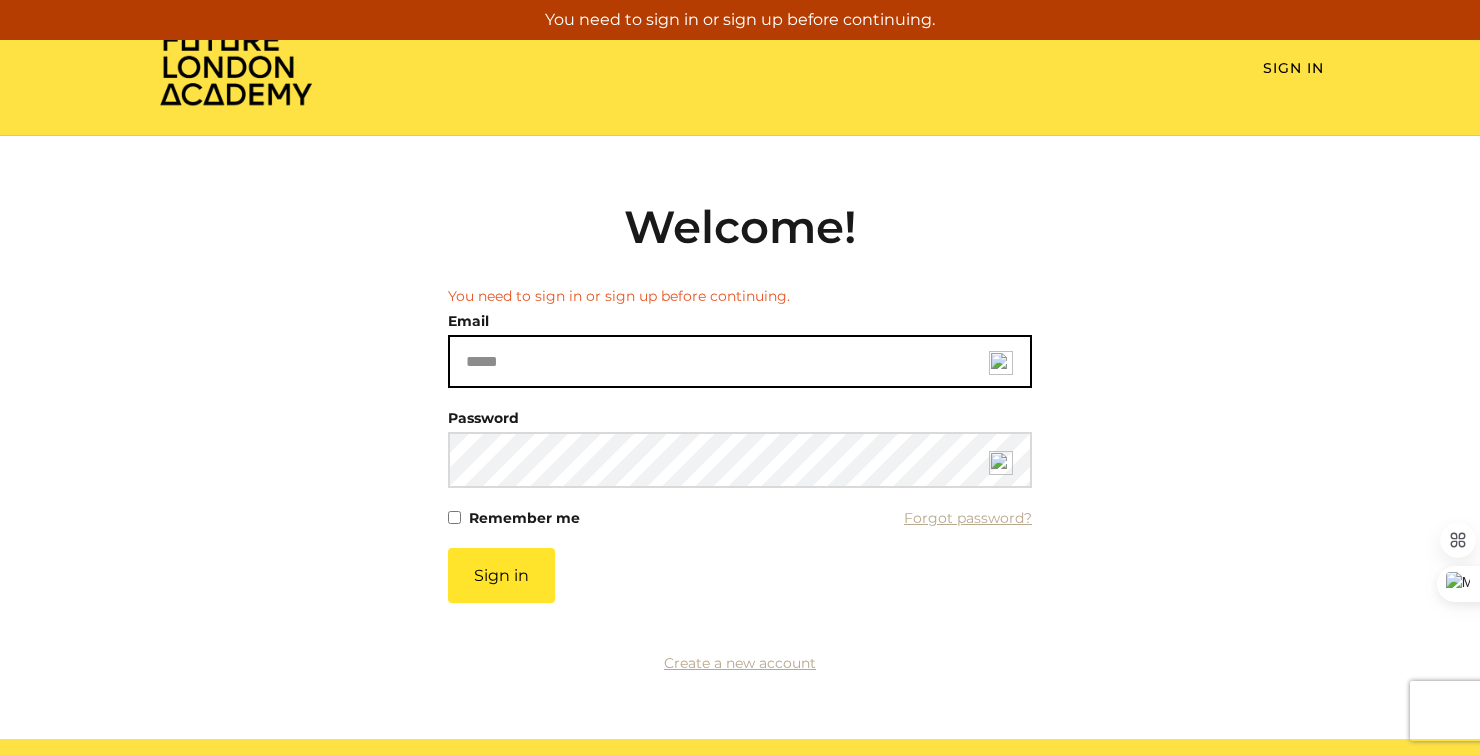 type on "**********" 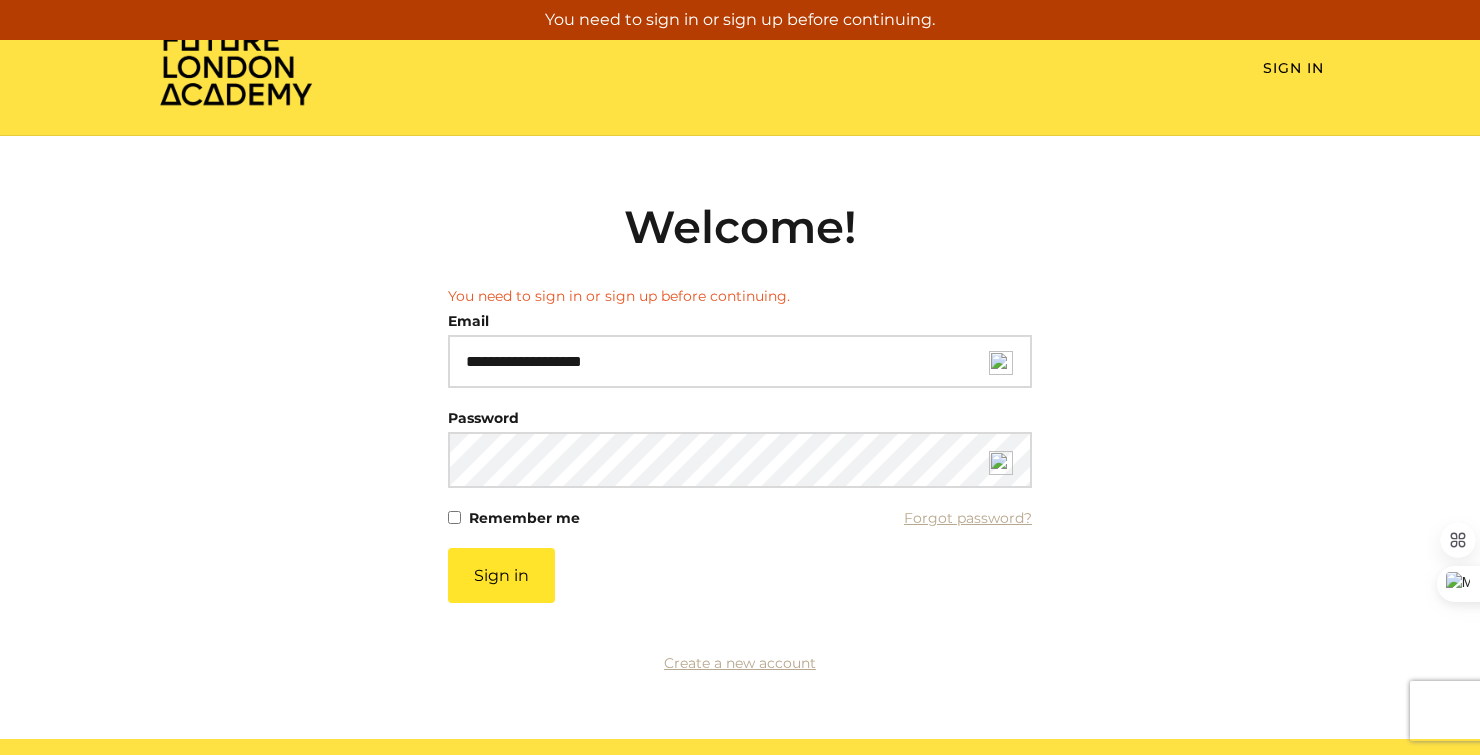 click at bounding box center (1001, 363) 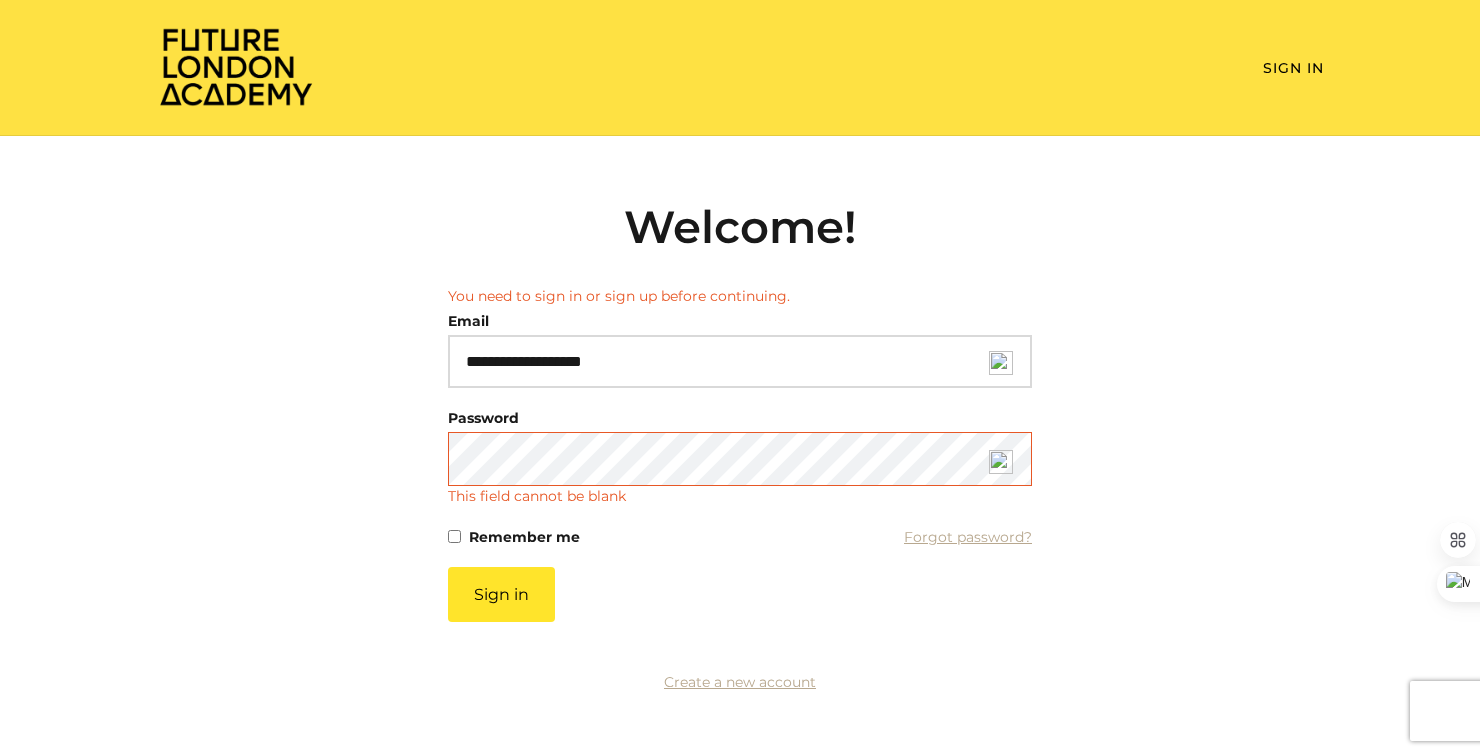 click on "You need to sign in or sign up before continuing.
Email
[EMAIL]
Please enter a valid email address
Password
This field cannot be blank
Remember me
Forgot password?
If you are a human, ignore this field
Sign in" at bounding box center (740, 454) 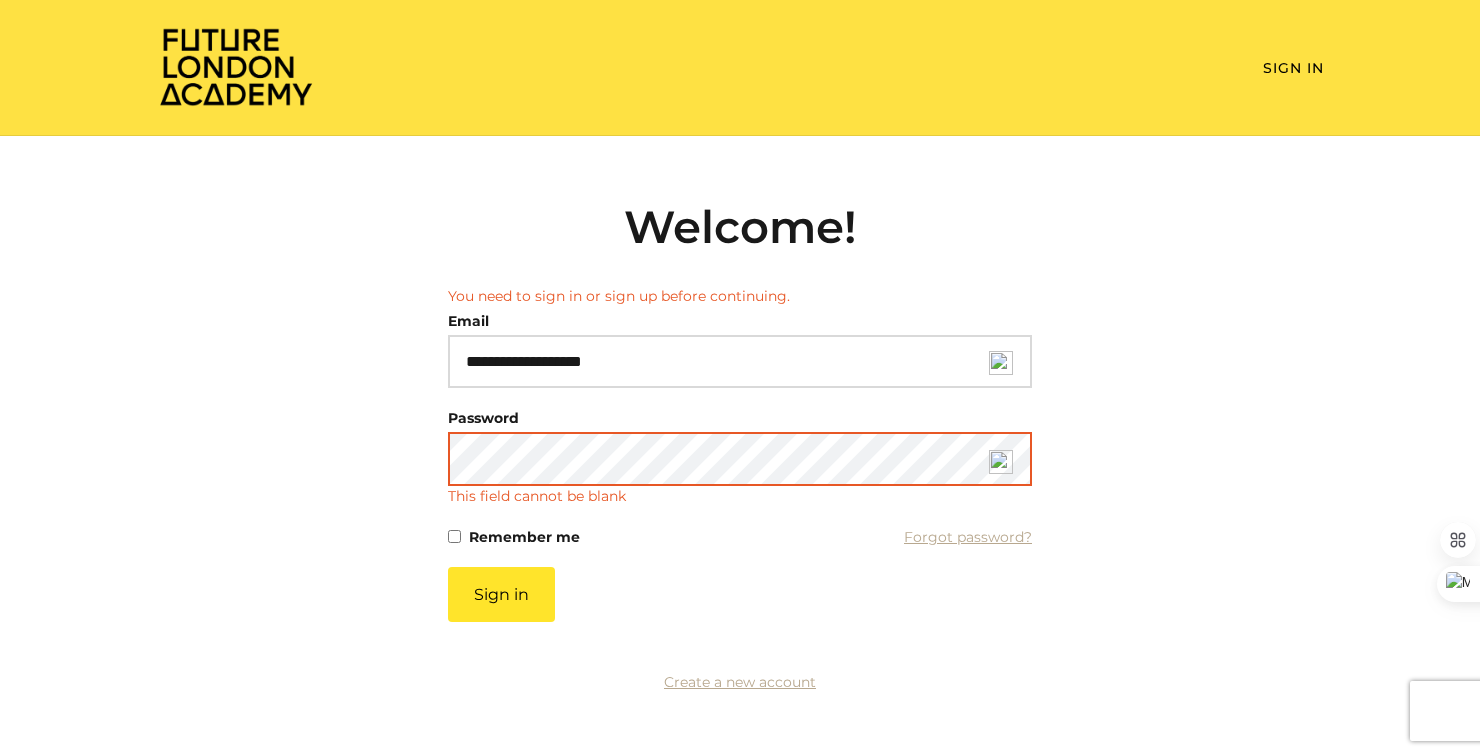 click on "Sign in" at bounding box center [501, 594] 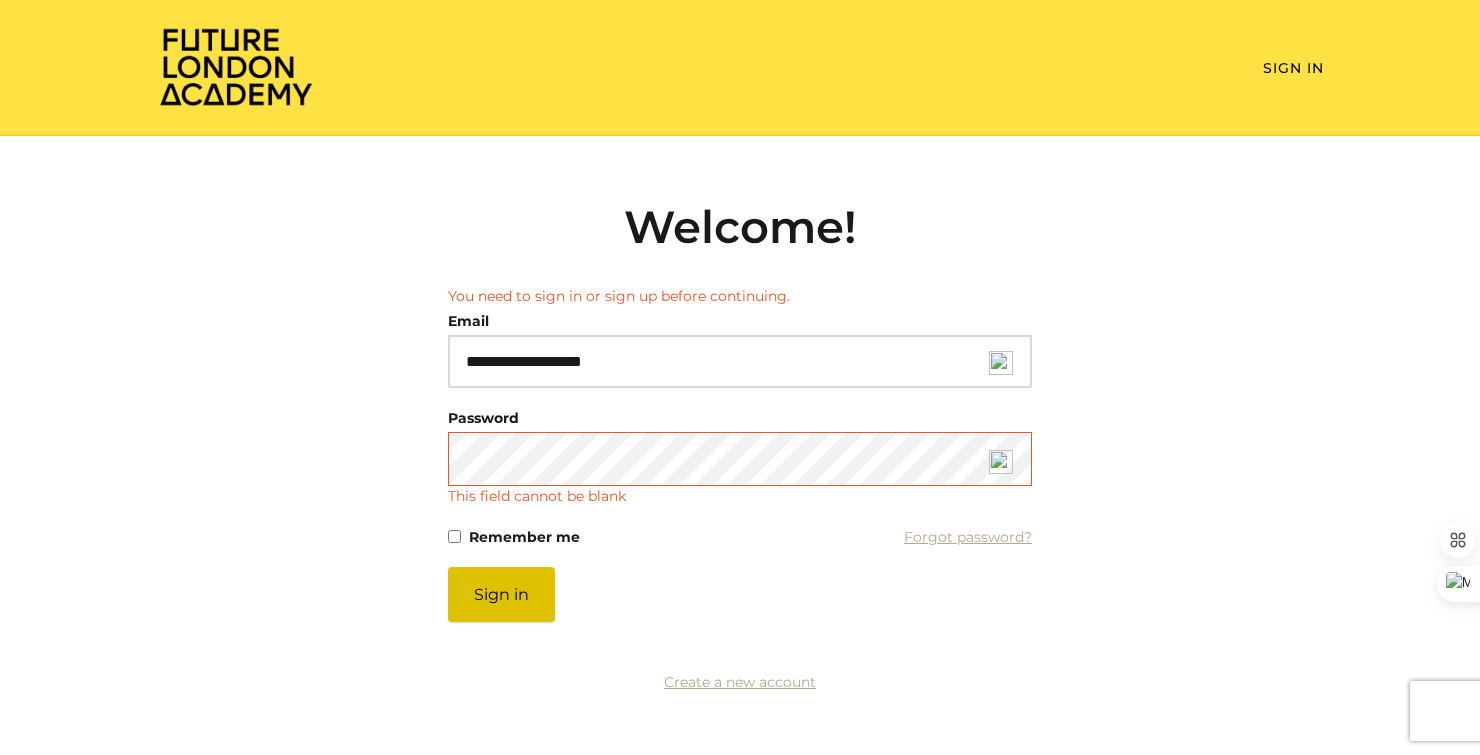 click on "Sign in" at bounding box center (501, 594) 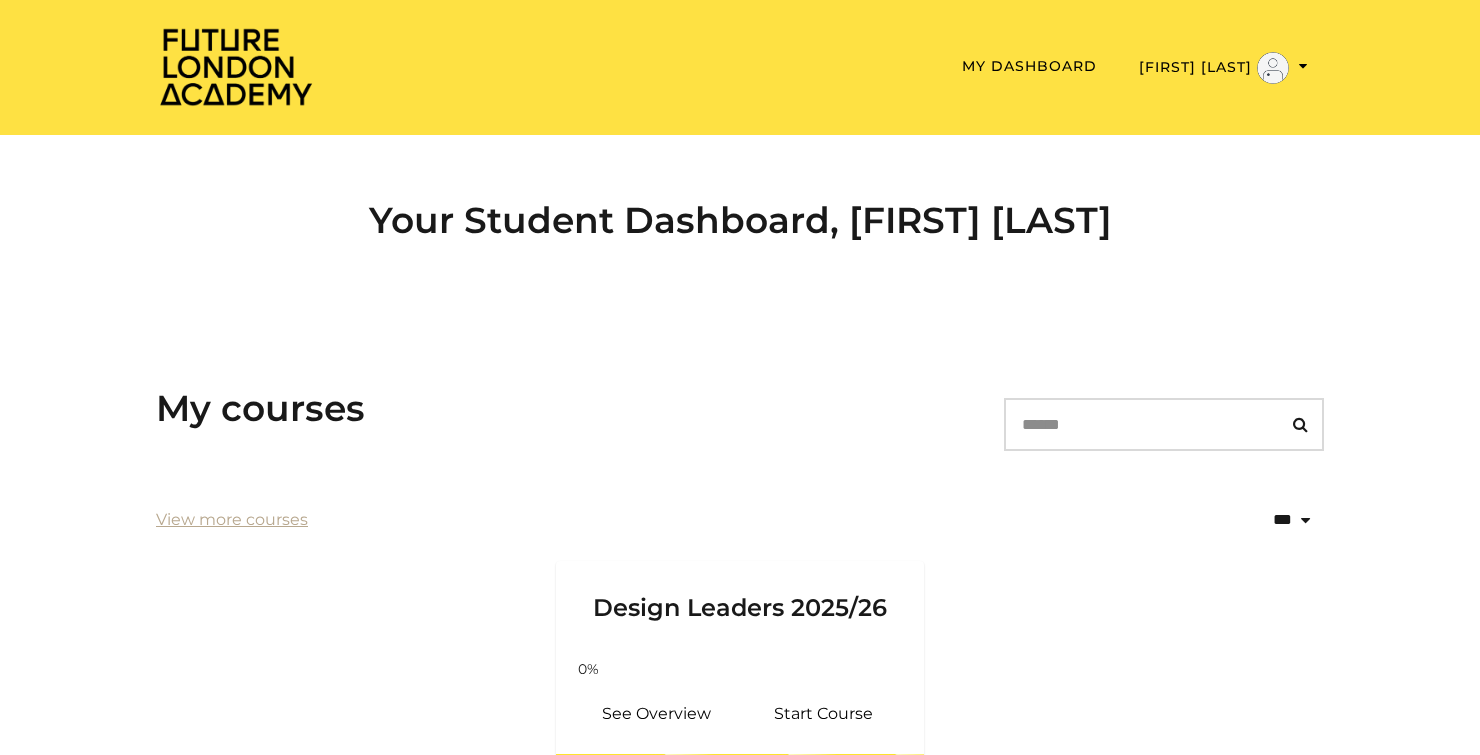 scroll, scrollTop: 0, scrollLeft: 0, axis: both 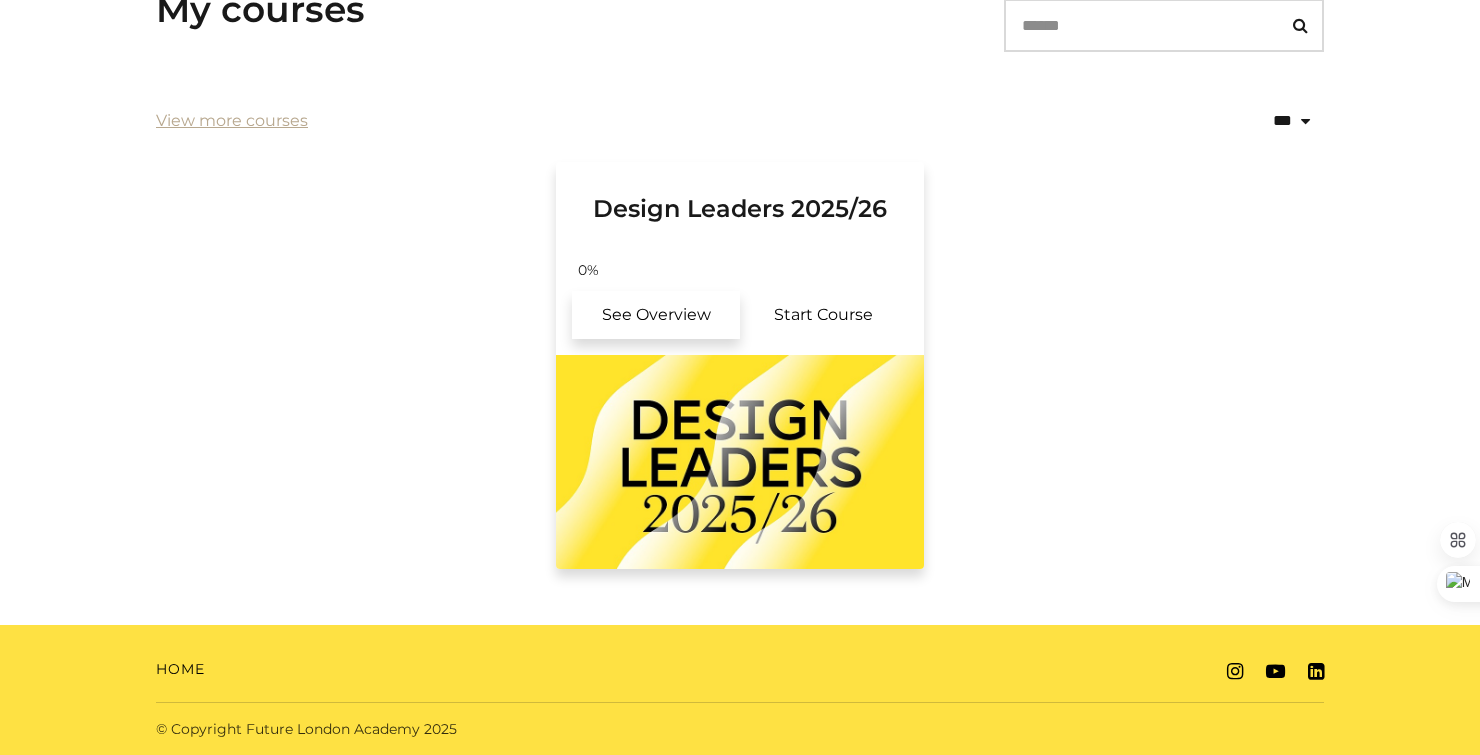 click on "See Overview" at bounding box center (656, 315) 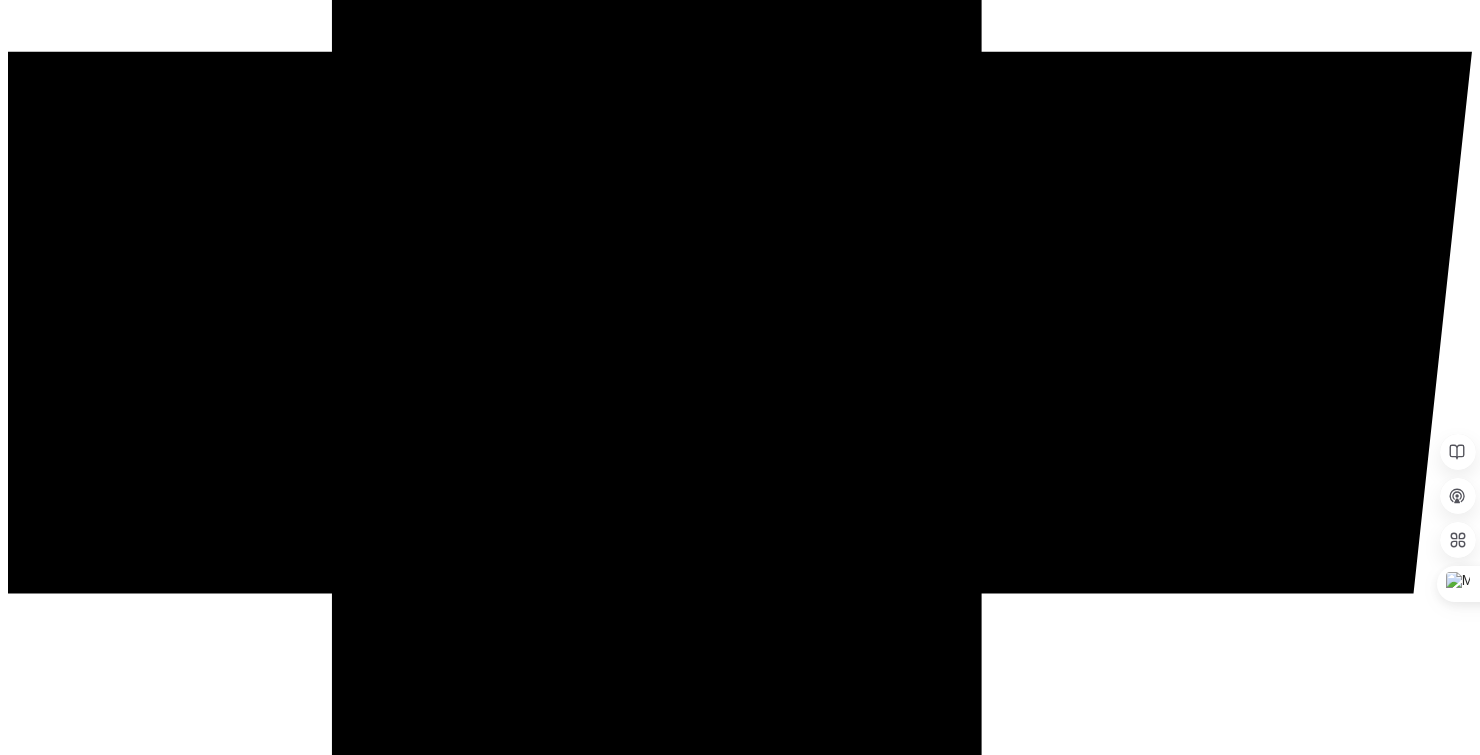 scroll, scrollTop: 0, scrollLeft: 0, axis: both 